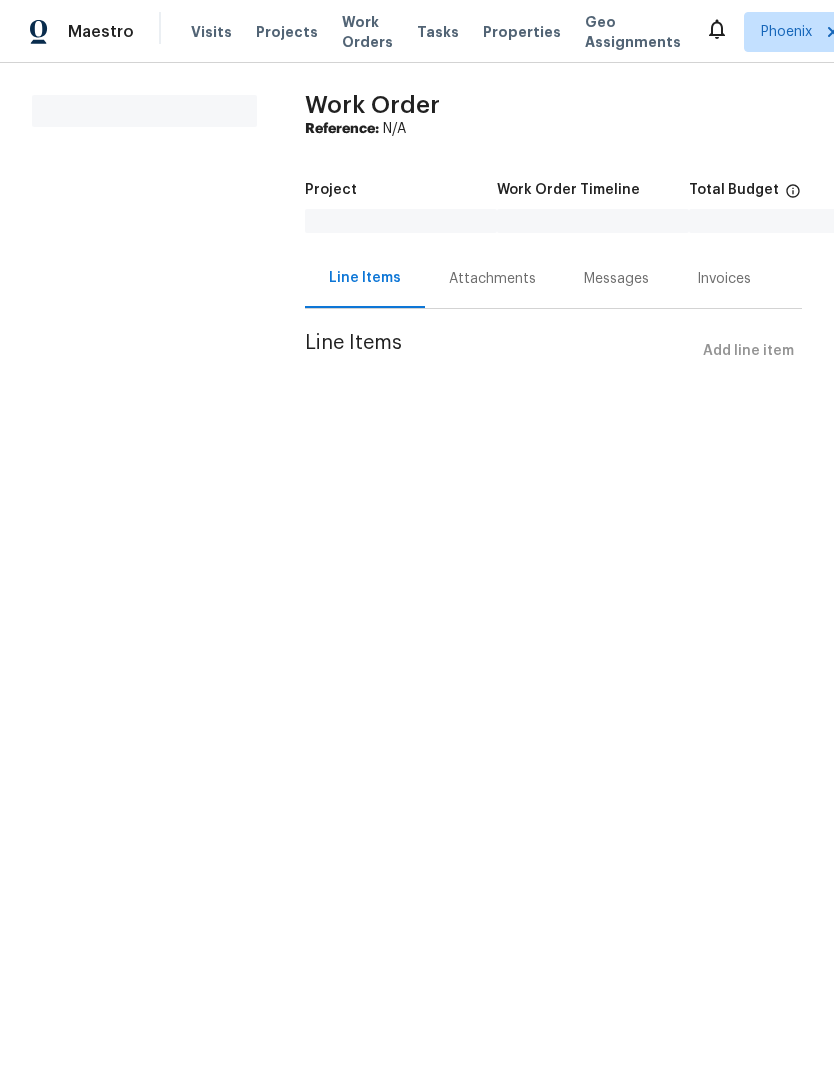 scroll, scrollTop: 0, scrollLeft: 0, axis: both 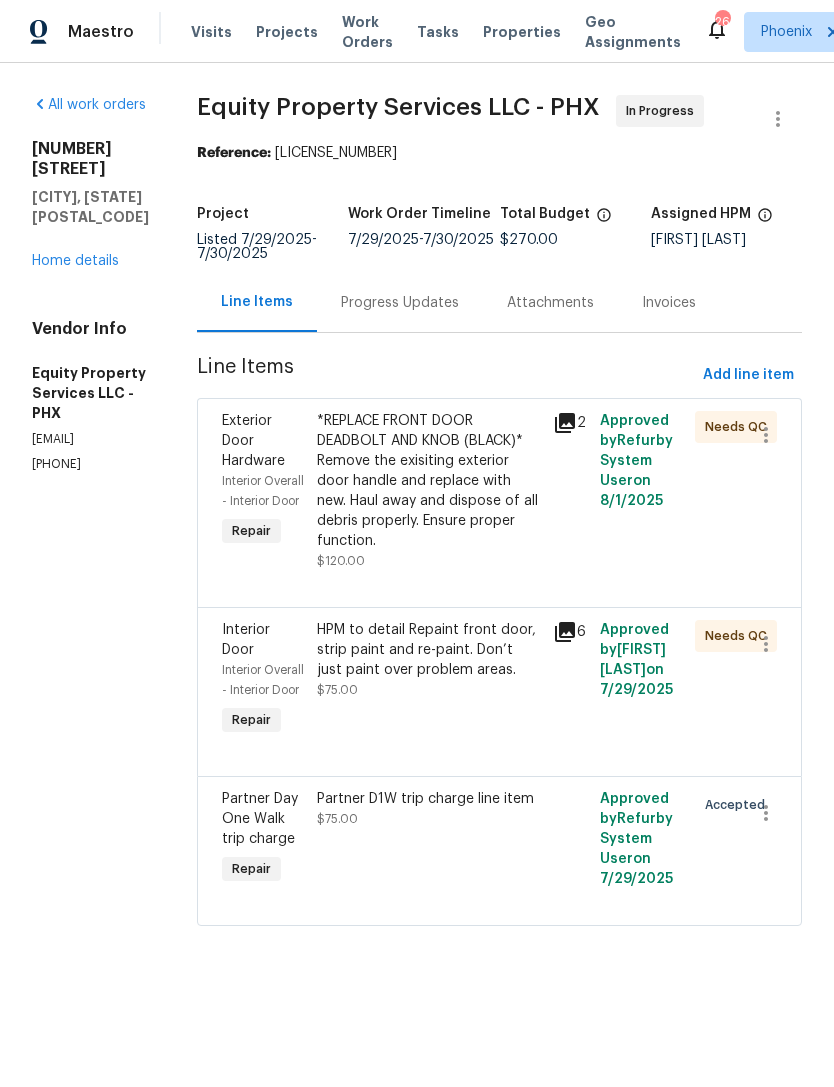 click on "Home details" at bounding box center [75, 261] 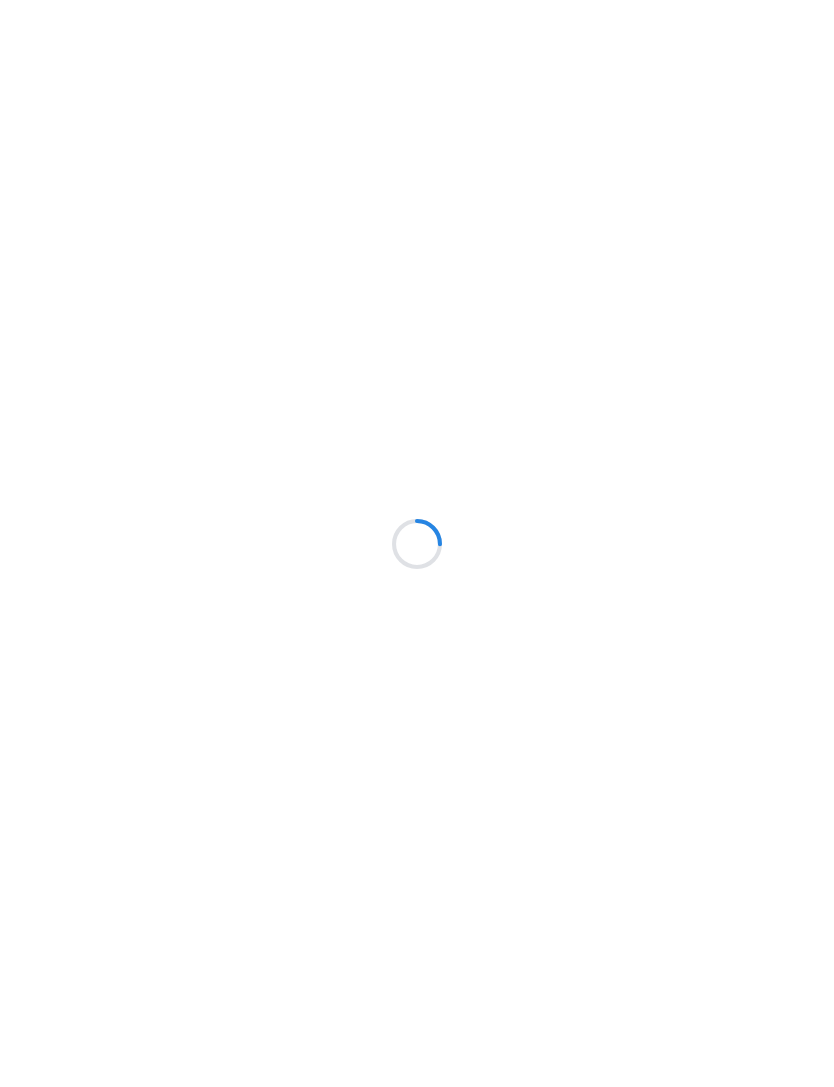 scroll, scrollTop: 0, scrollLeft: 0, axis: both 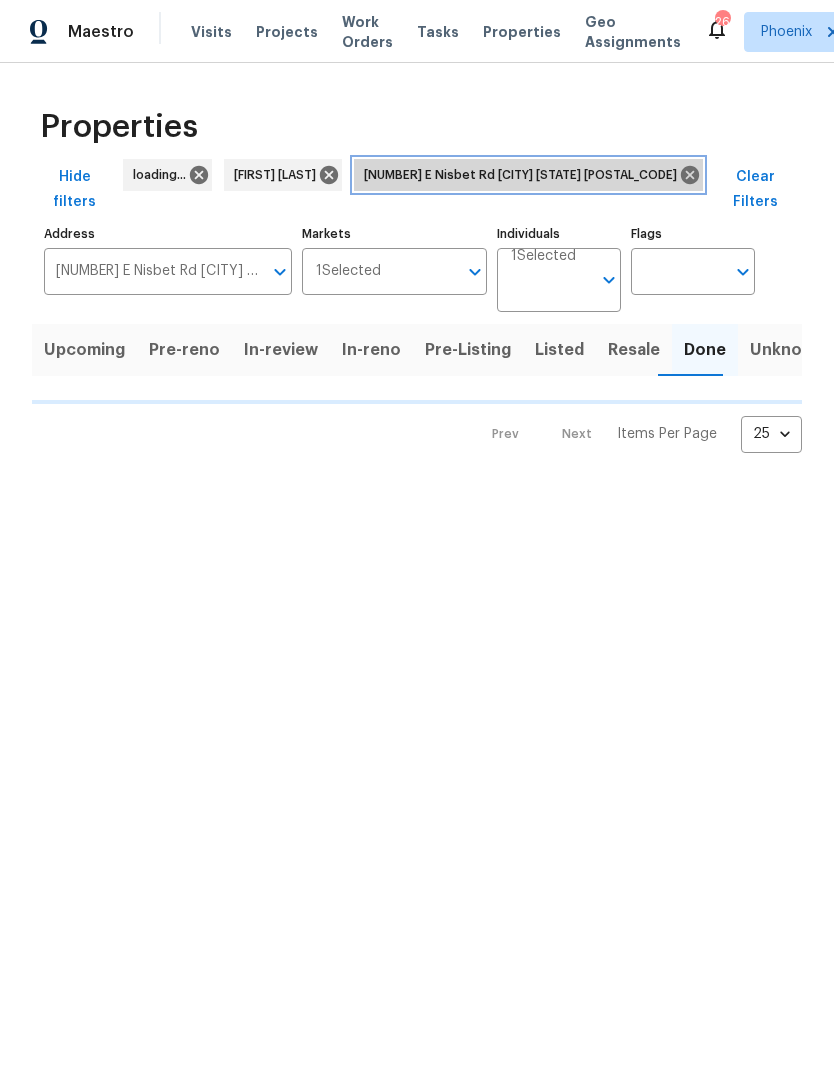 click 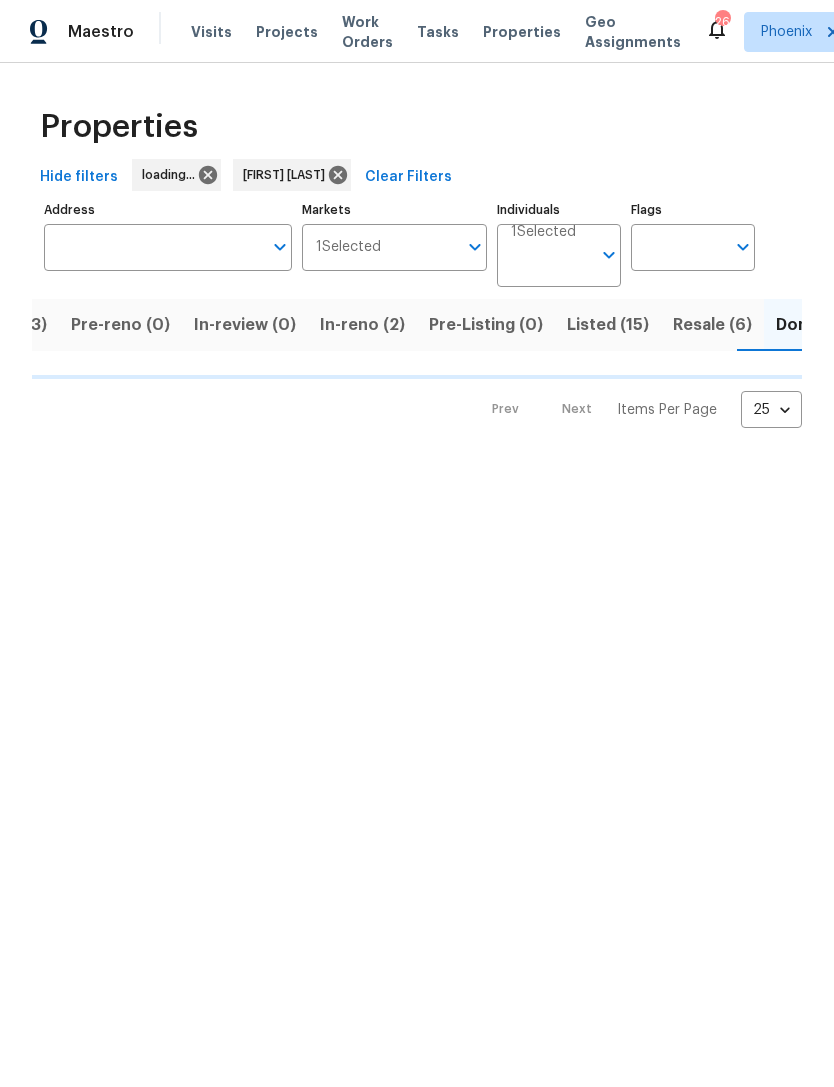 scroll, scrollTop: 0, scrollLeft: 149, axis: horizontal 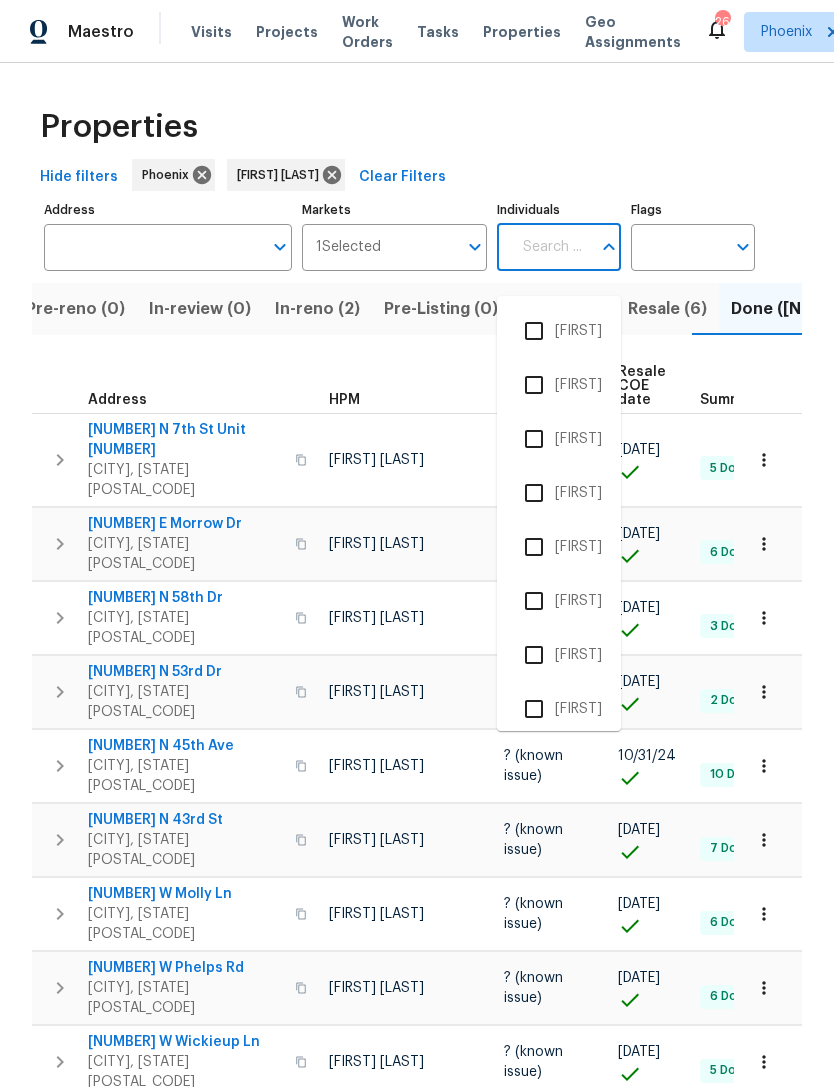 click on "Properties" at bounding box center (417, 127) 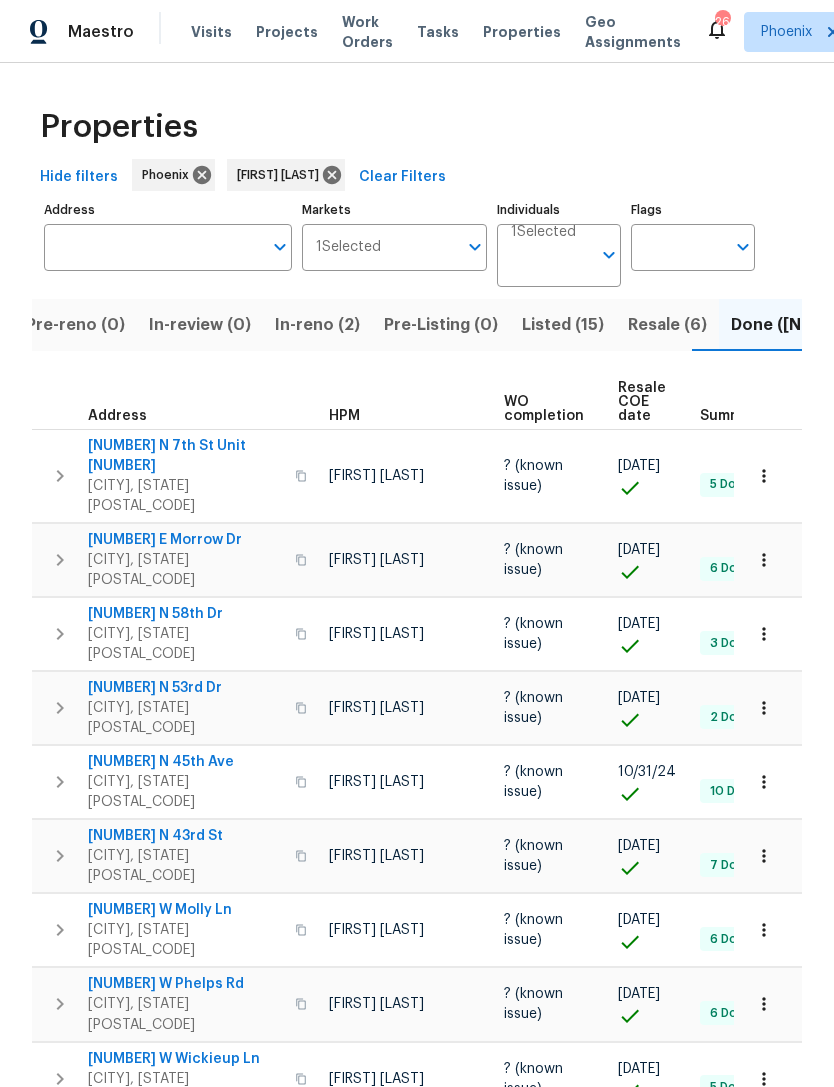 click on "In-reno (2)" at bounding box center (317, 325) 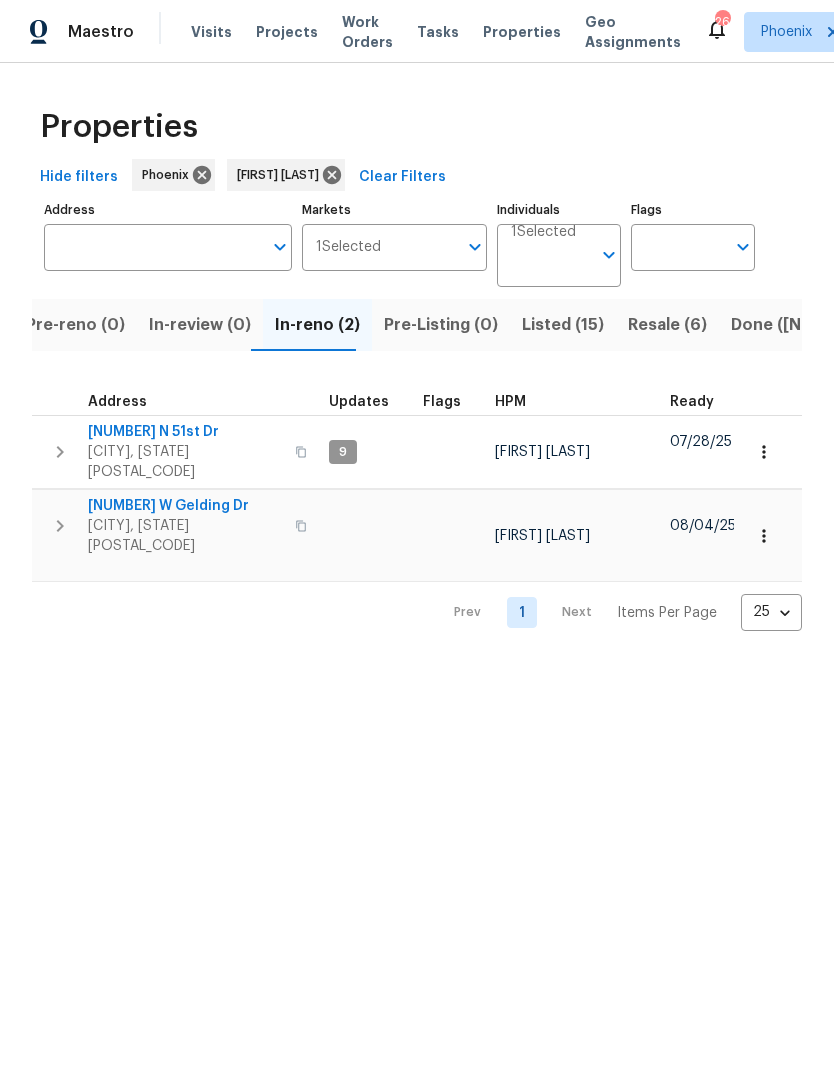 click at bounding box center (60, 452) 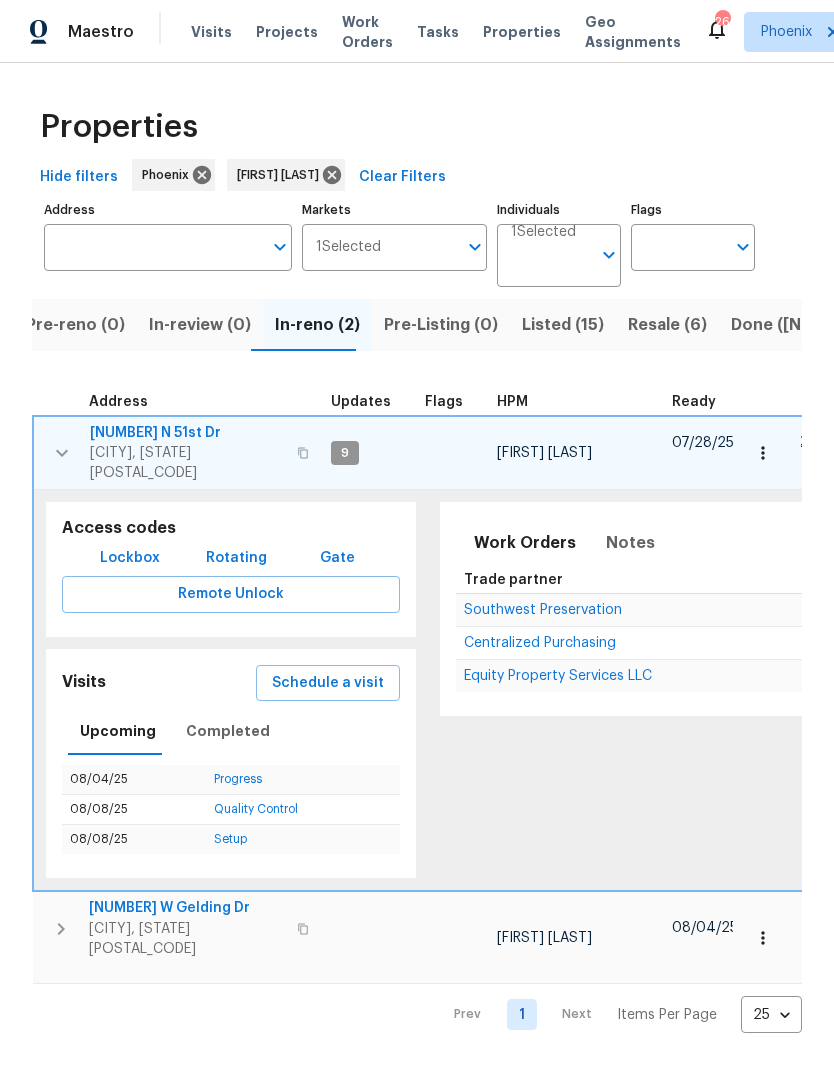 click on "Equity Property Services LLC" at bounding box center (558, 676) 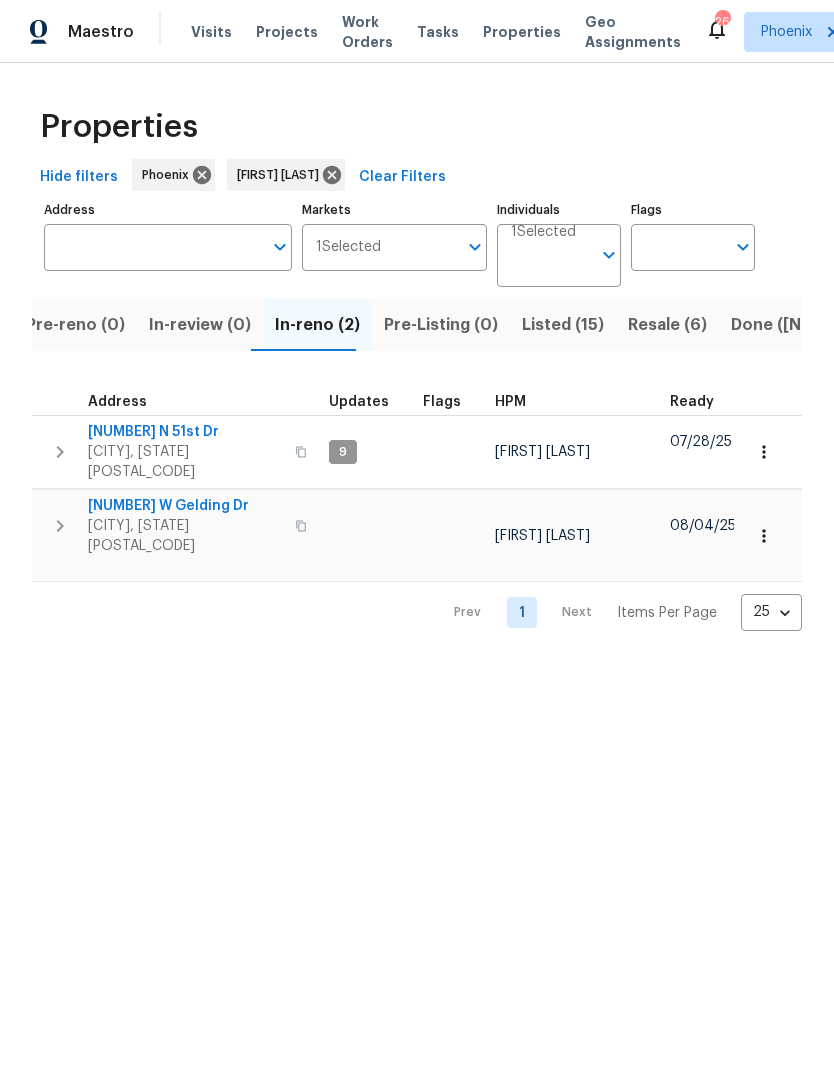 scroll, scrollTop: 16, scrollLeft: 0, axis: vertical 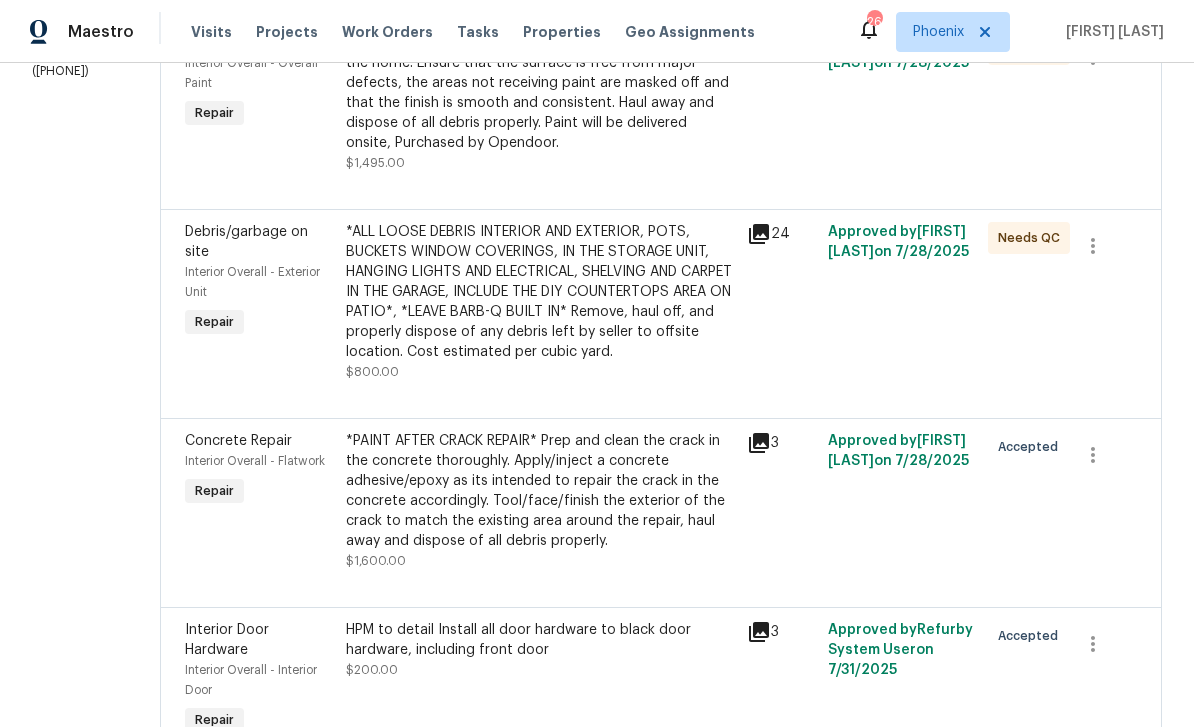click on "HPM to detail
Install all door hardware to black door hardware, including front door [PRICE]" at bounding box center (541, 650) 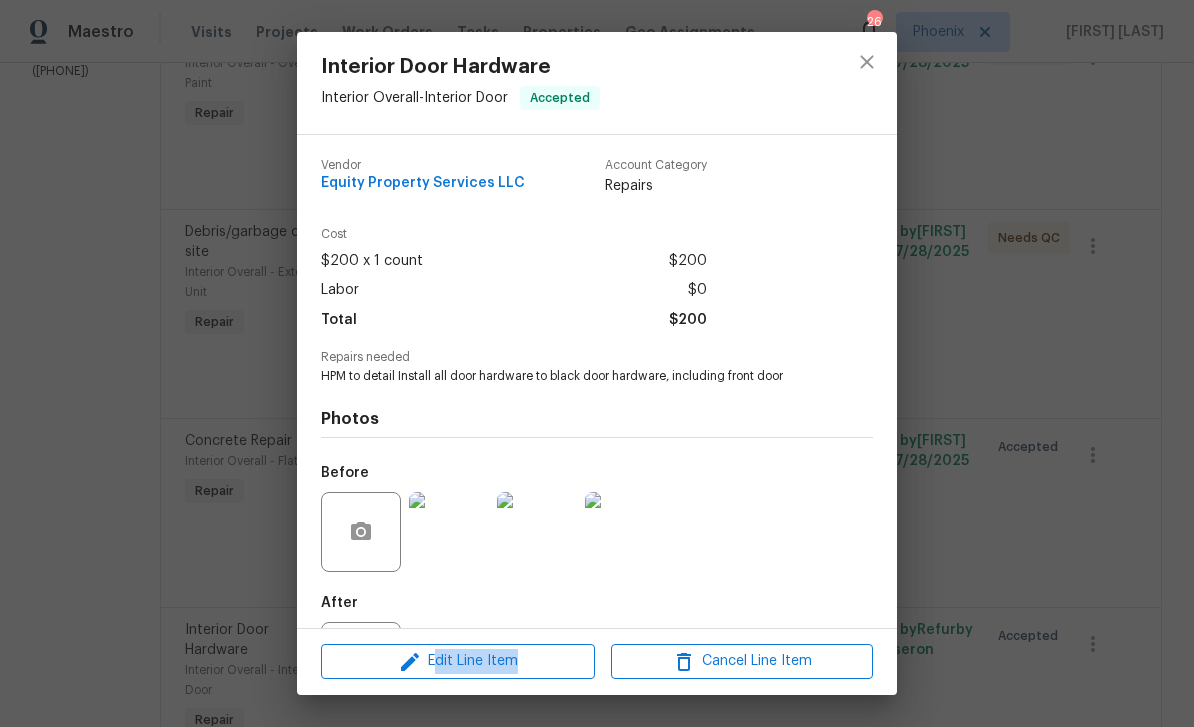 click on "Interior Door Hardware Interior Overall  -  Interior Door Accepted Vendor Equity Property Services LLC Account Category Repairs Cost $200 x 1 count $200 Labor $0 Total $200 Repairs needed HPM to detail
Install all door hardware to black door hardware, including front door Photos Before After  Edit Line Item  Cancel Line Item" at bounding box center [597, 363] 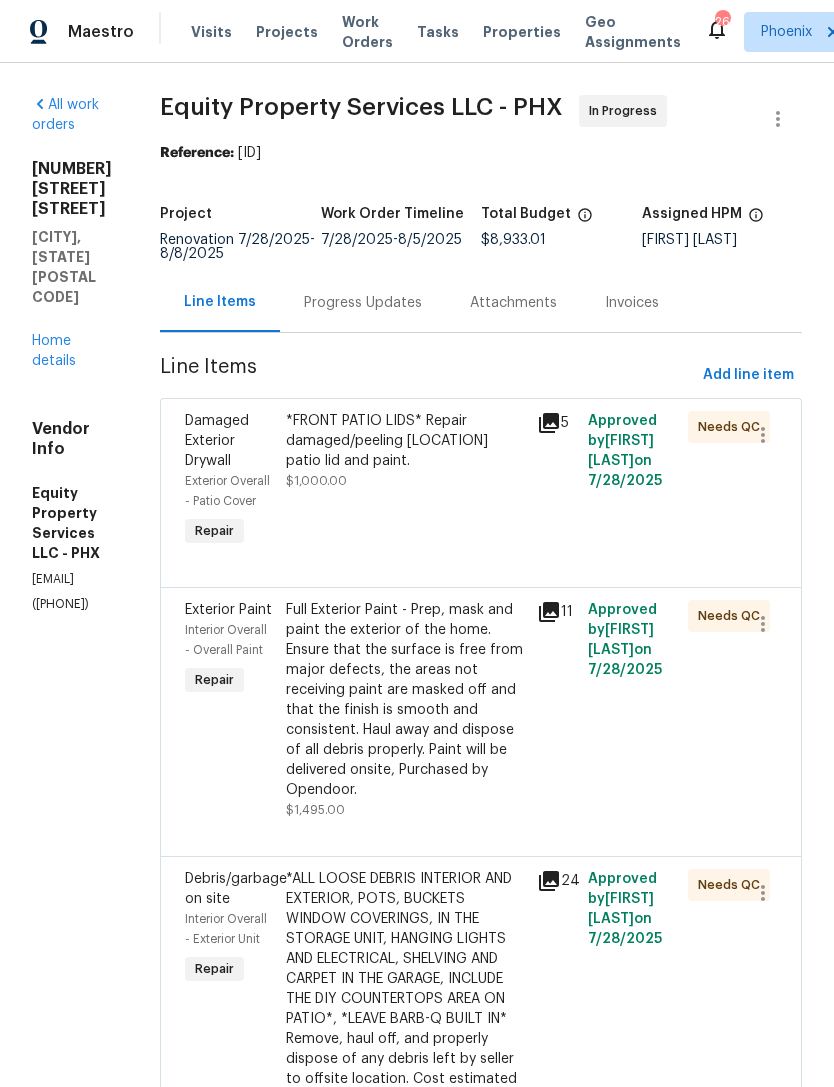 scroll, scrollTop: 0, scrollLeft: 0, axis: both 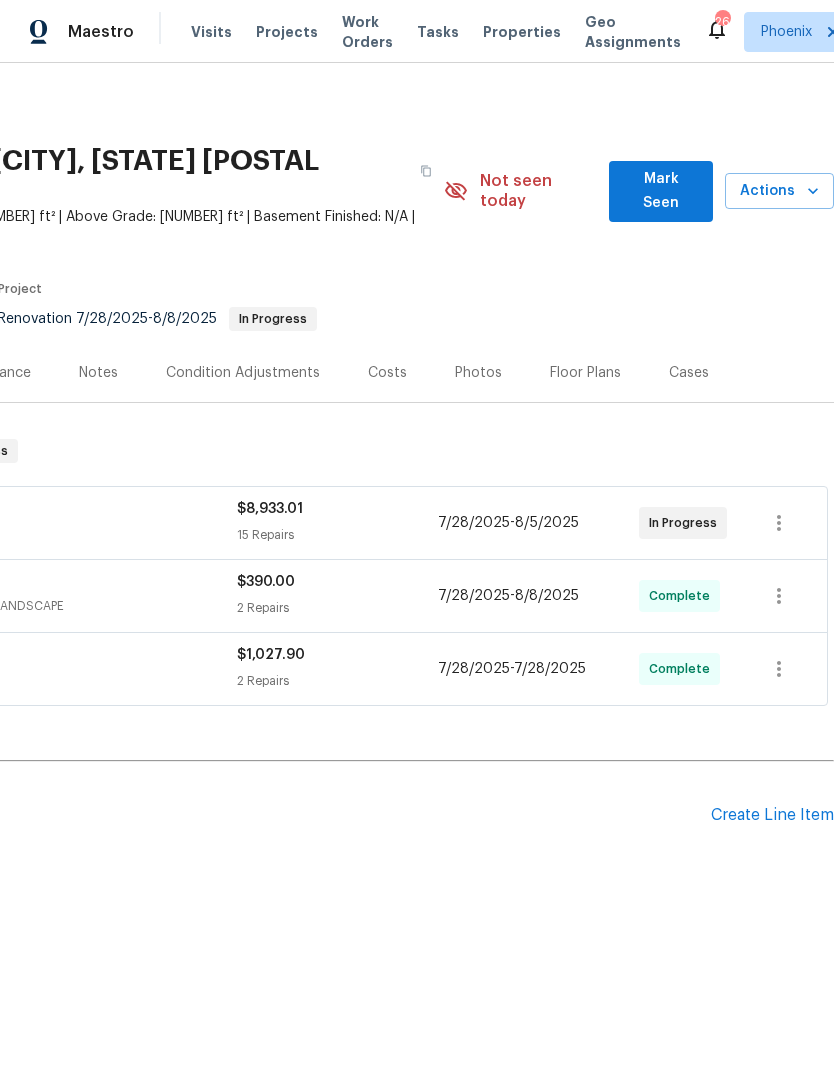 click on "Actions" at bounding box center (779, 191) 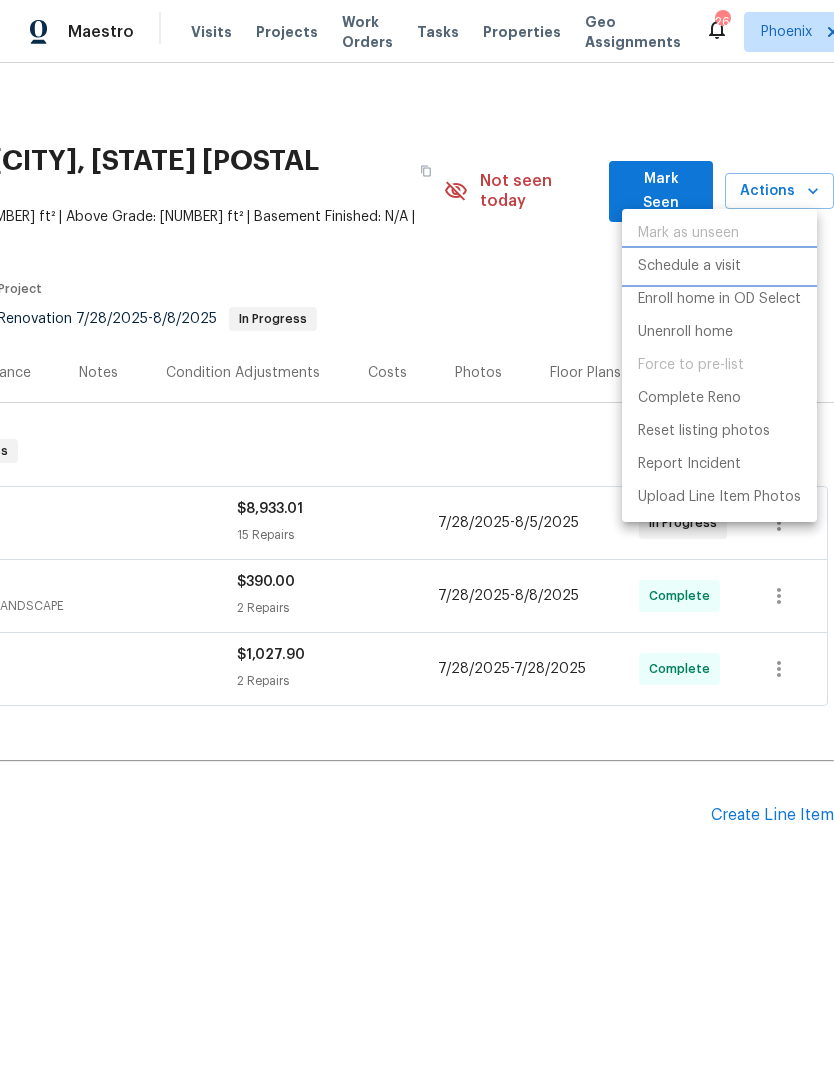 click on "Schedule a visit" at bounding box center [689, 266] 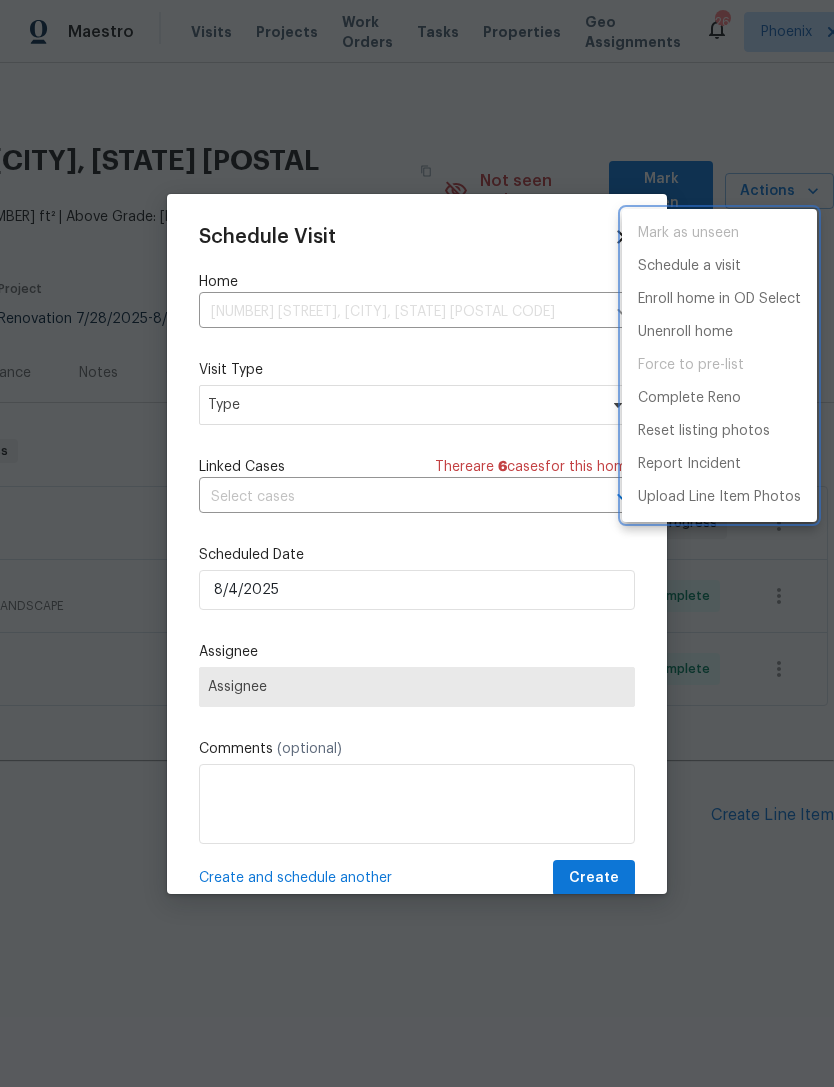 click at bounding box center (417, 543) 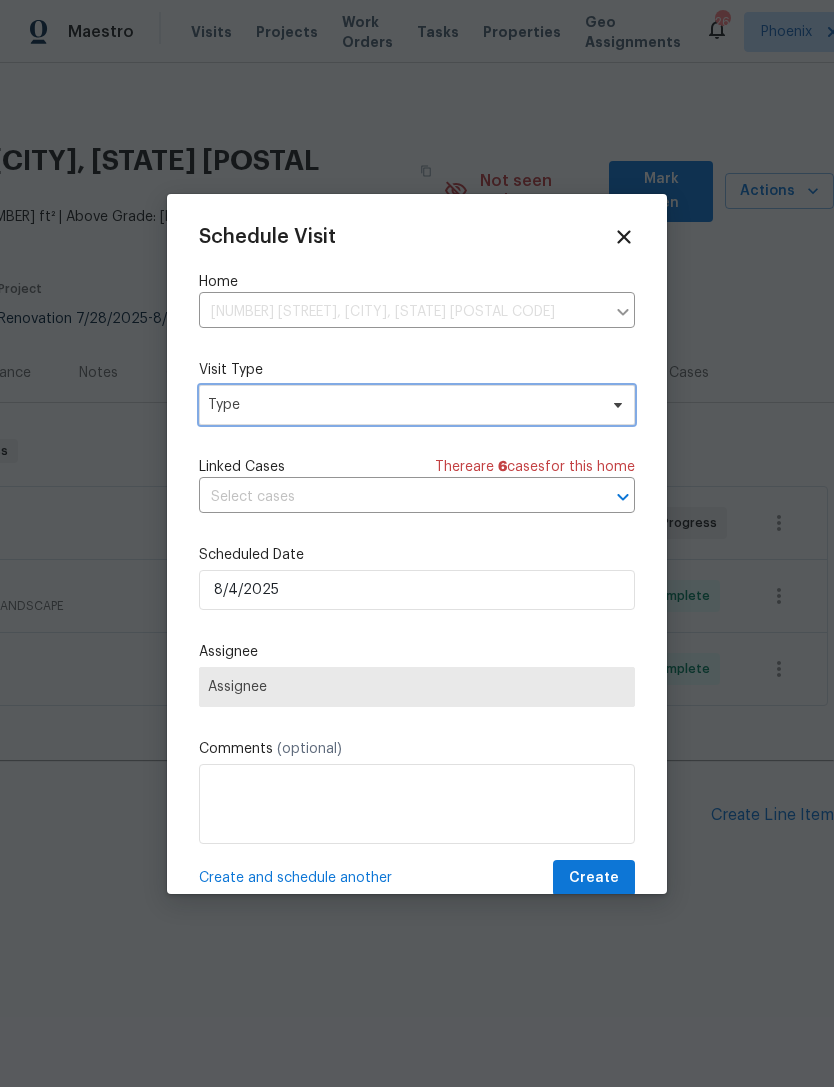 click on "Type" at bounding box center [402, 405] 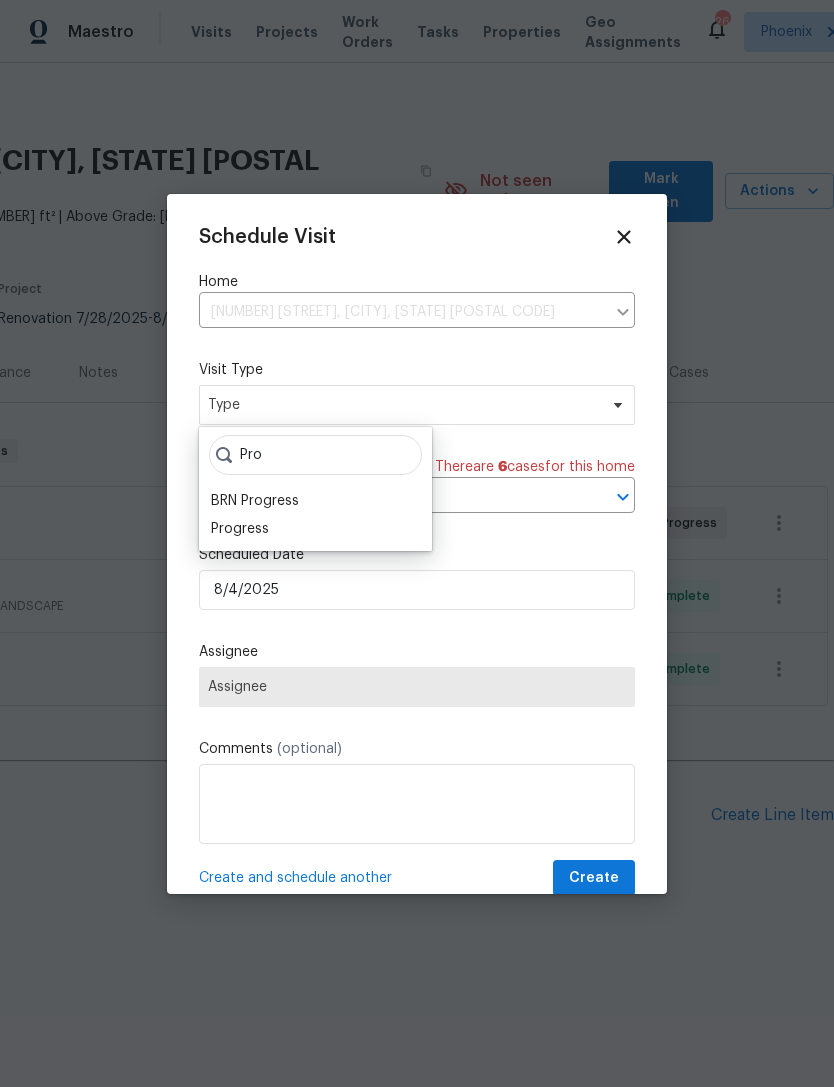 type on "Pro" 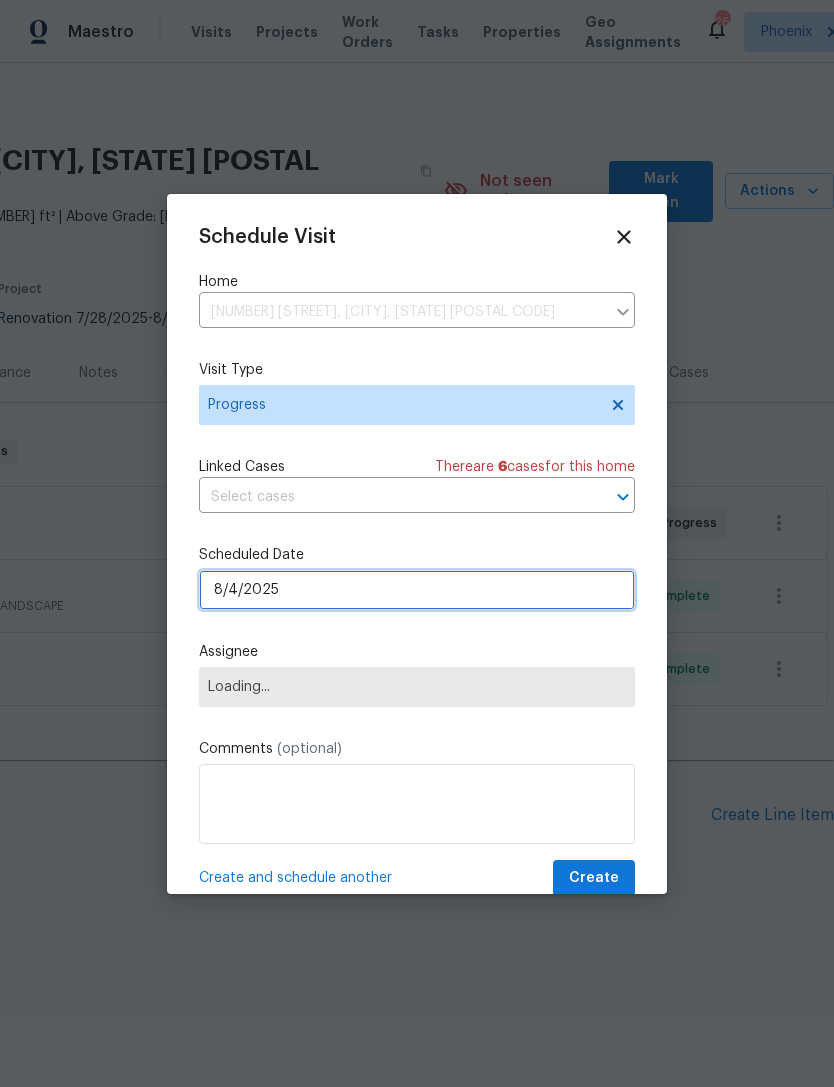 click on "8/4/2025" at bounding box center (417, 590) 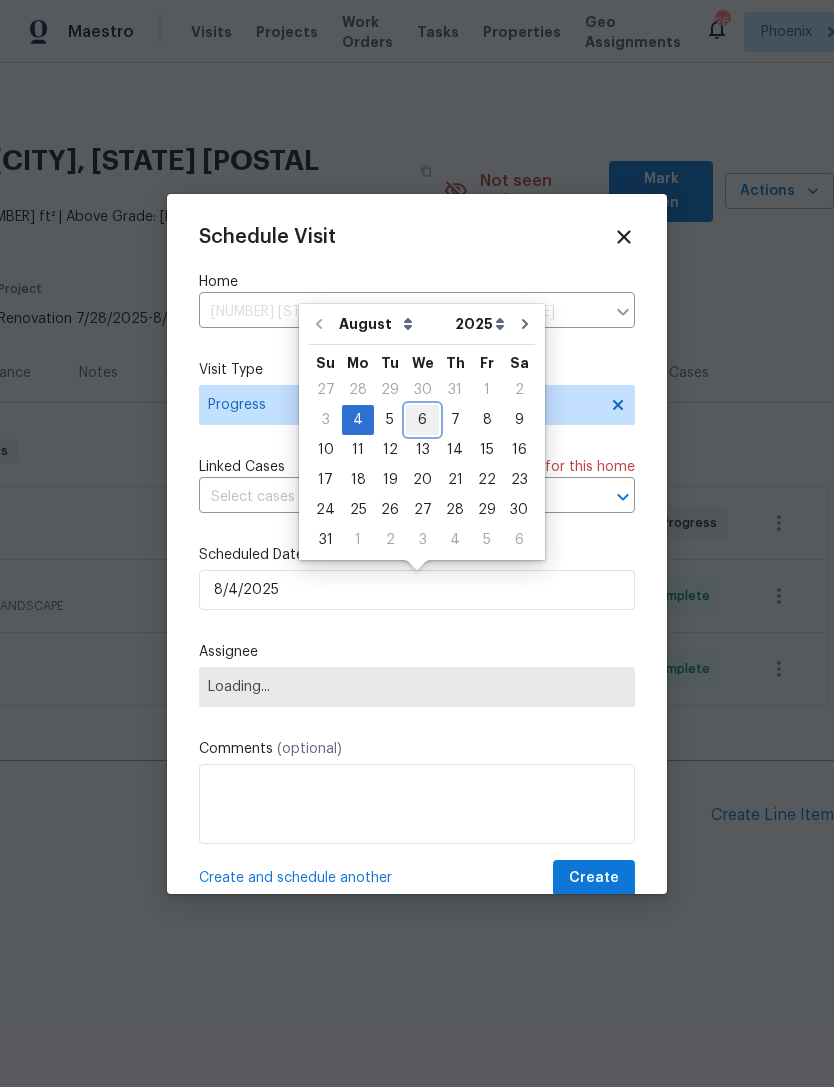 click on "6" at bounding box center (422, 420) 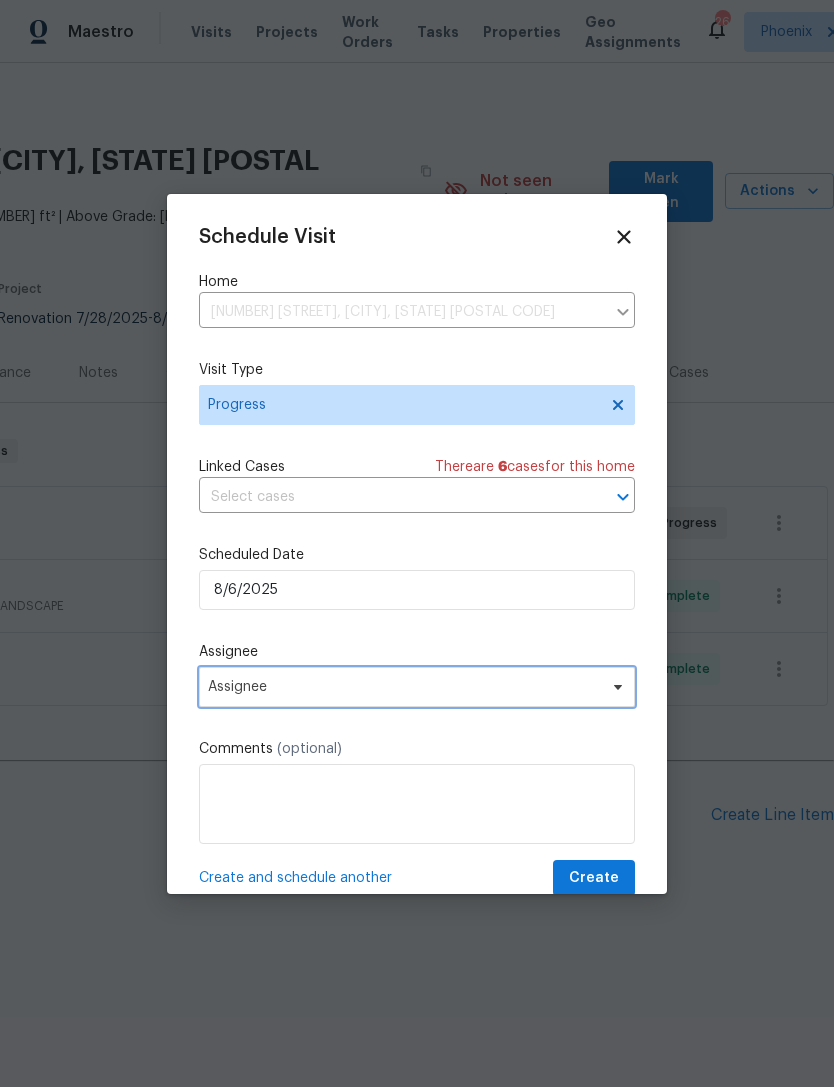 click on "Assignee" at bounding box center (417, 687) 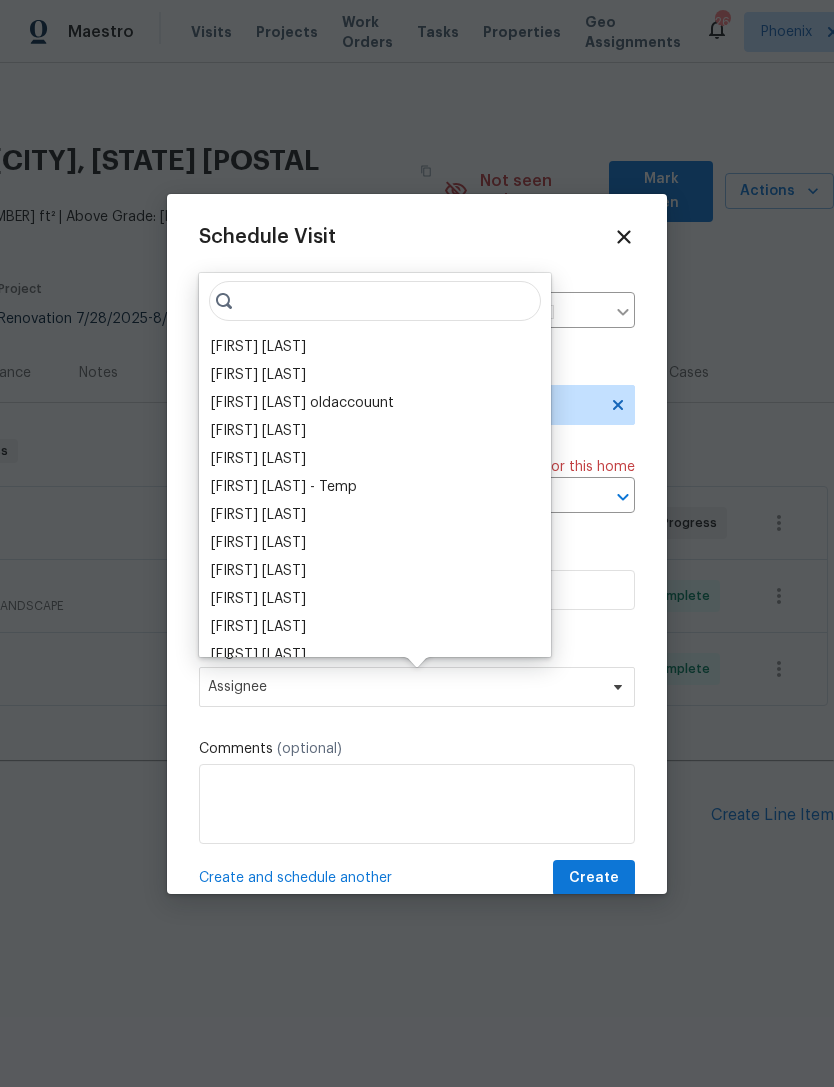 click on "[FIRST] [LAST]" at bounding box center (258, 347) 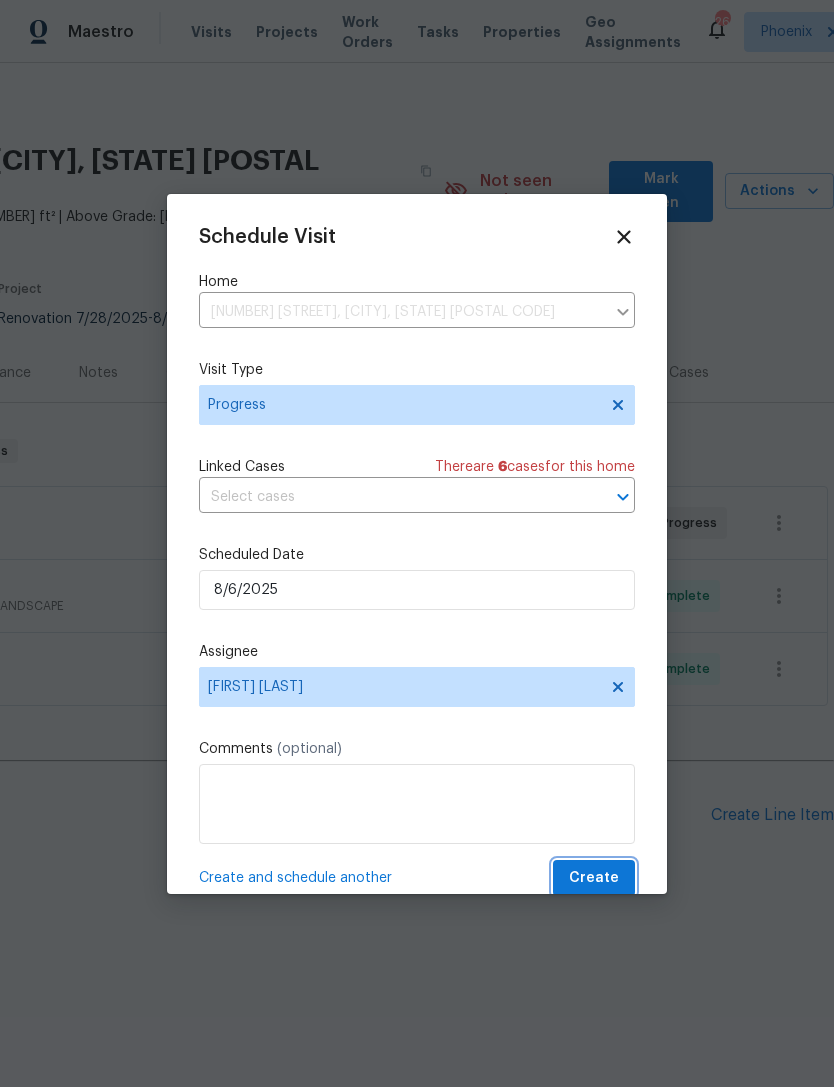 click on "Create" at bounding box center [594, 878] 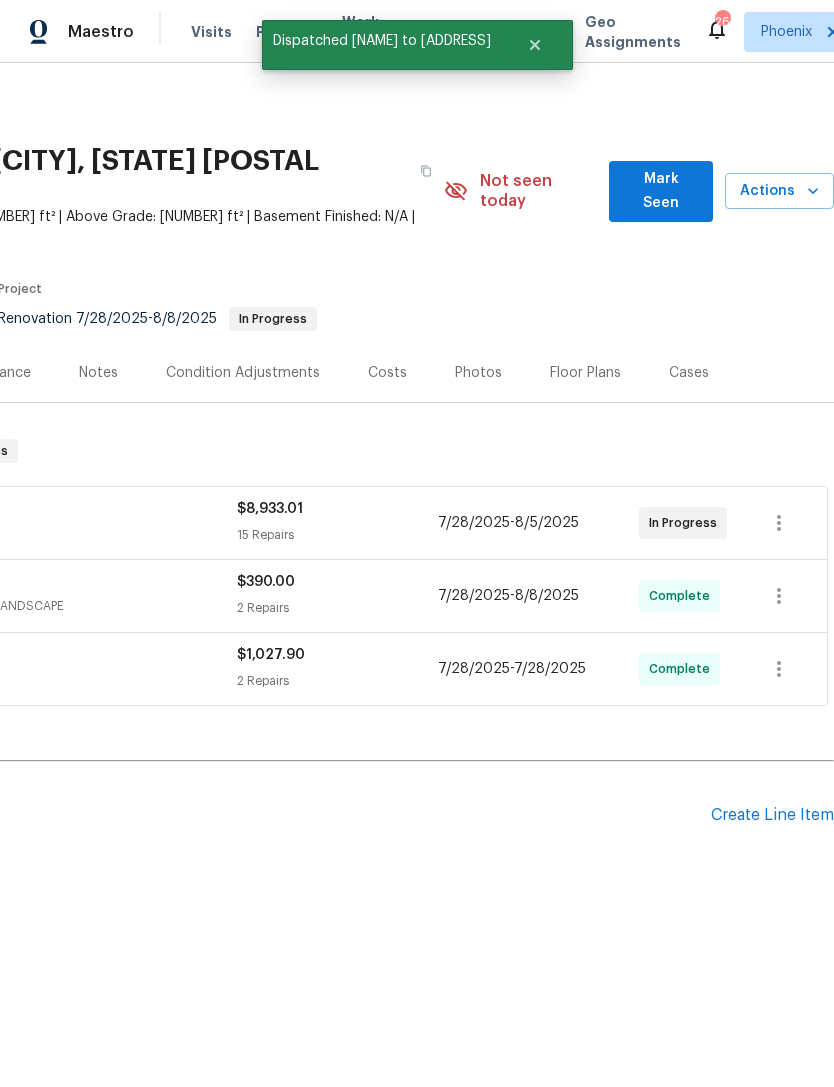 click on "Mark Seen" at bounding box center [661, 191] 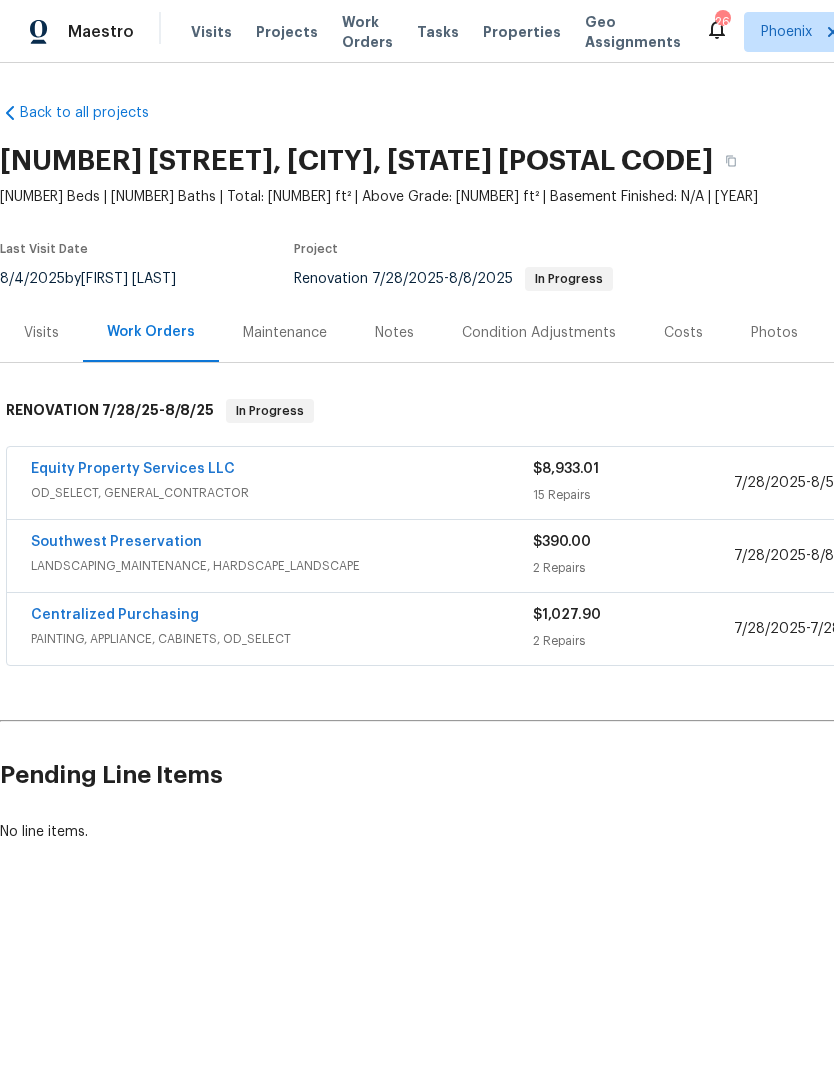 scroll, scrollTop: 0, scrollLeft: 0, axis: both 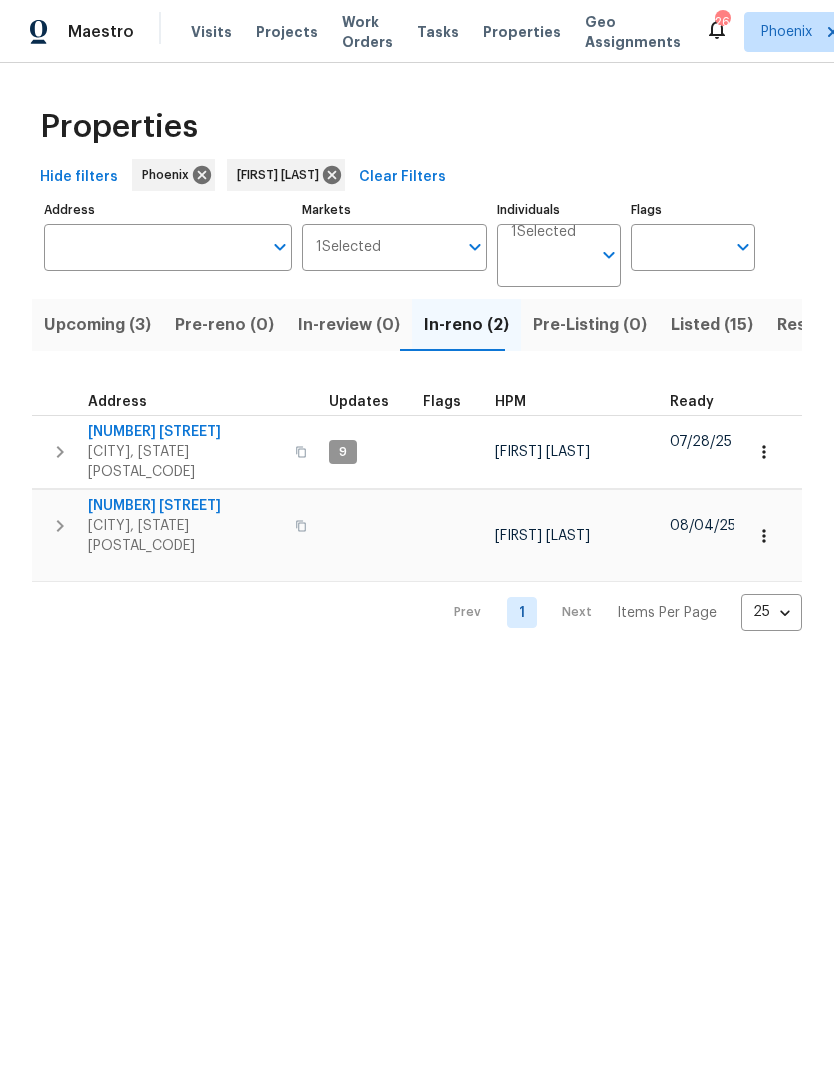 click 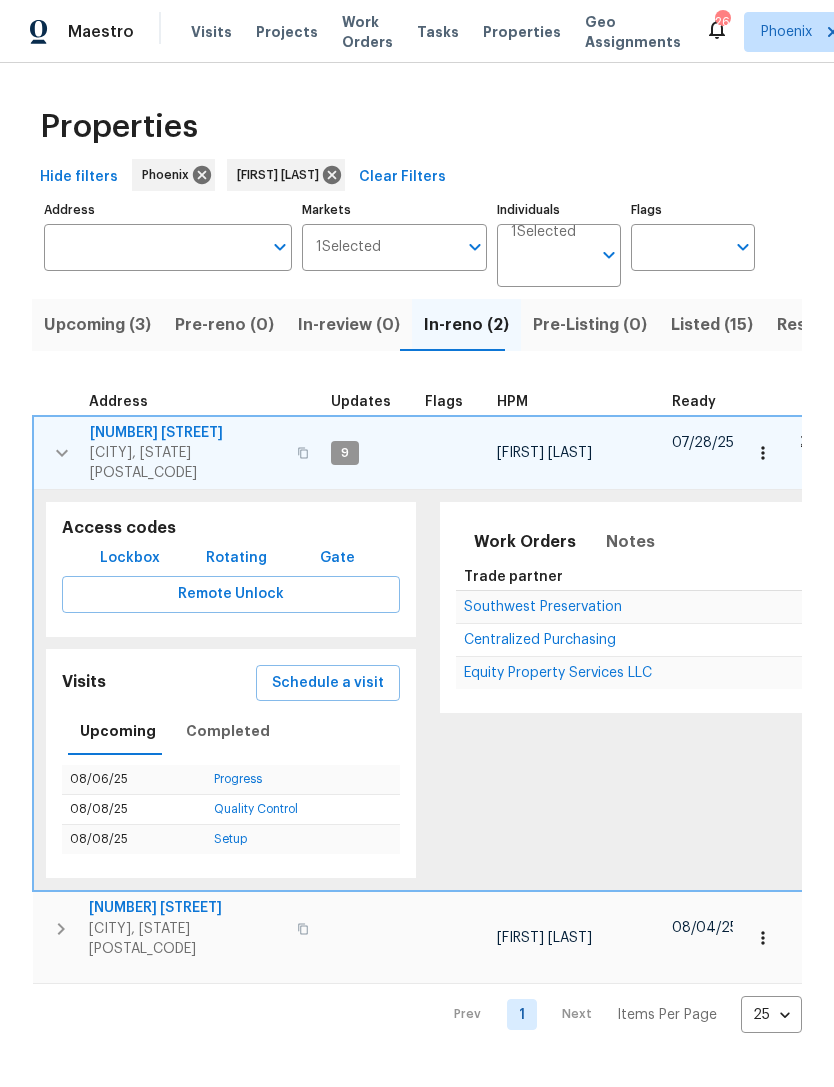 click 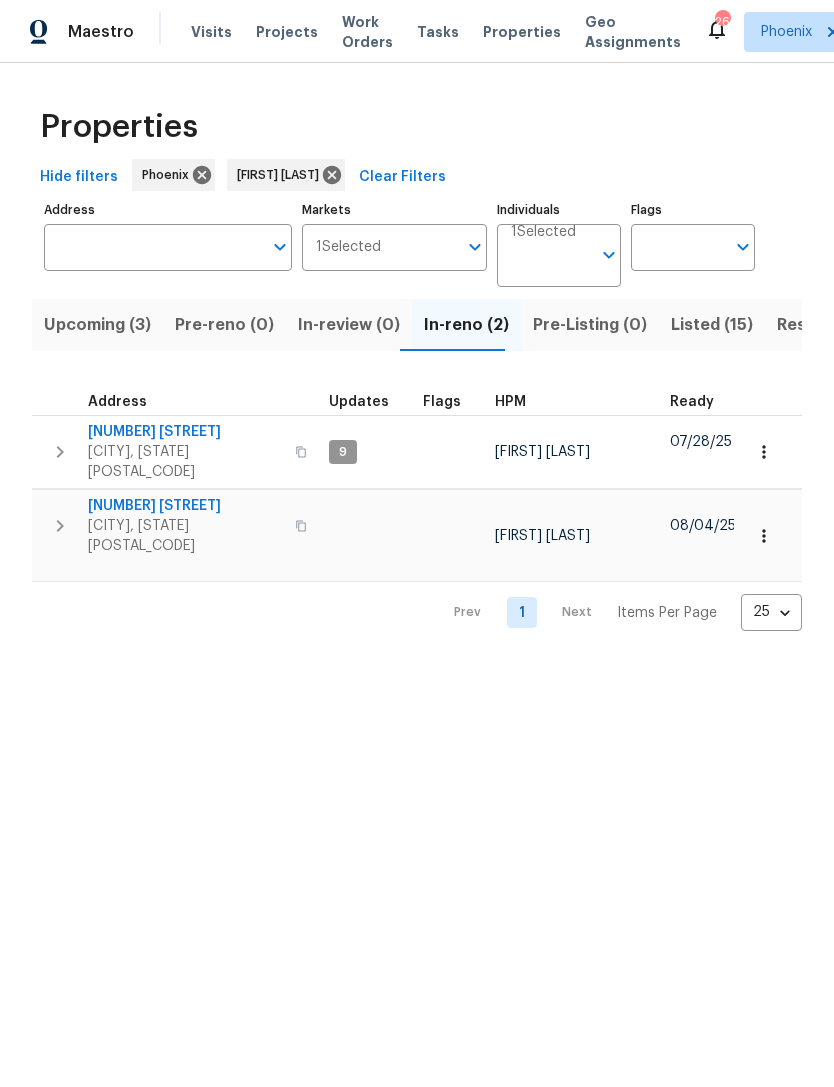 click at bounding box center [60, 526] 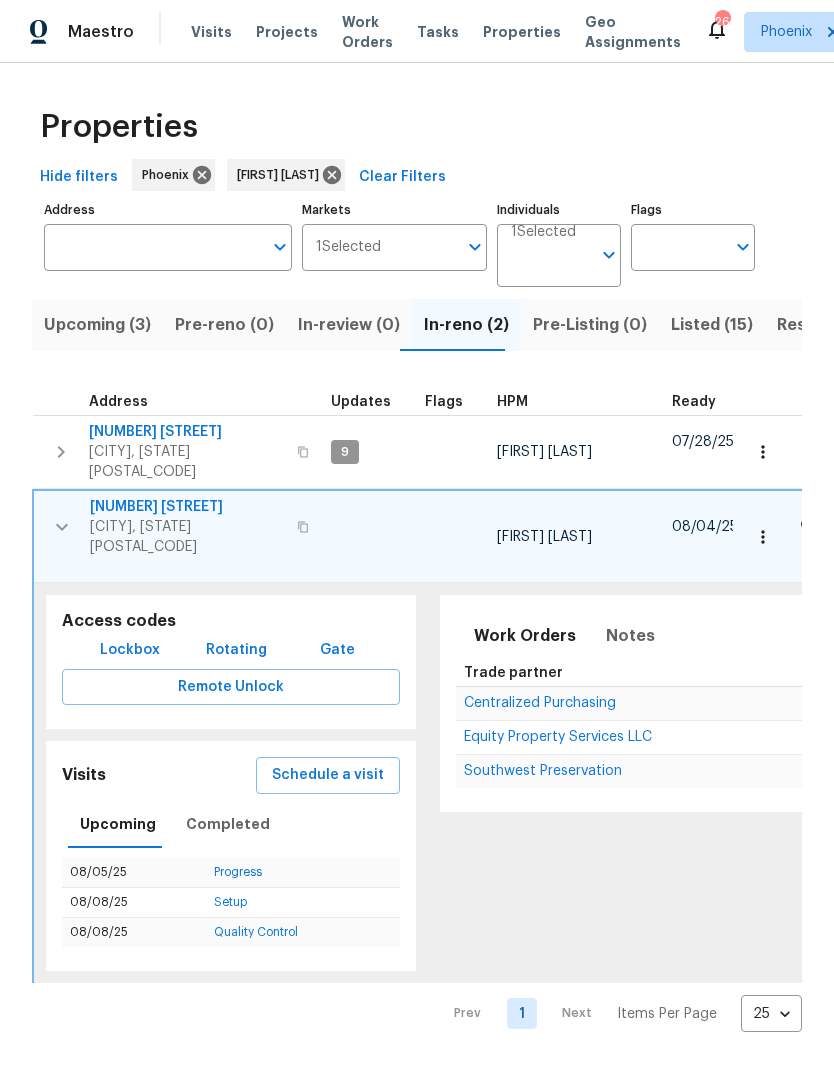 click 